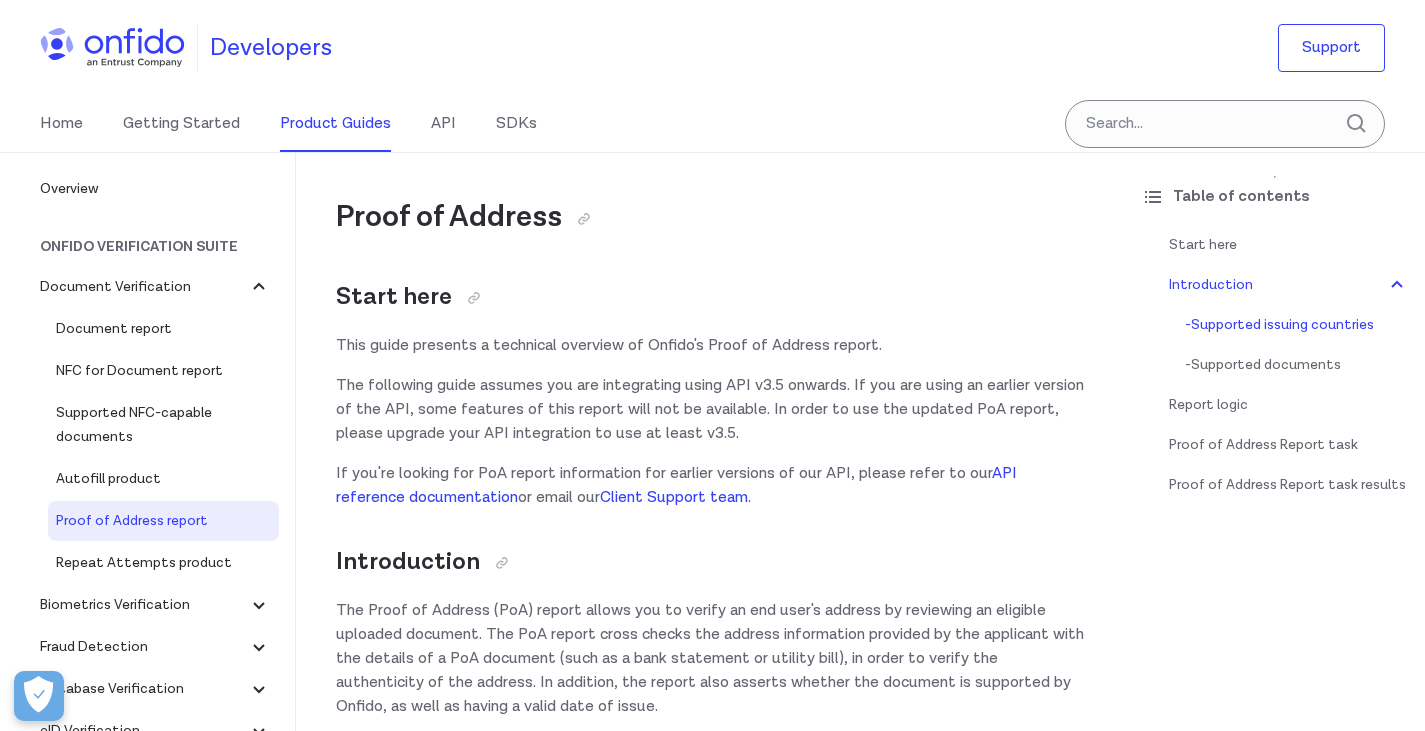 scroll, scrollTop: 1263, scrollLeft: 0, axis: vertical 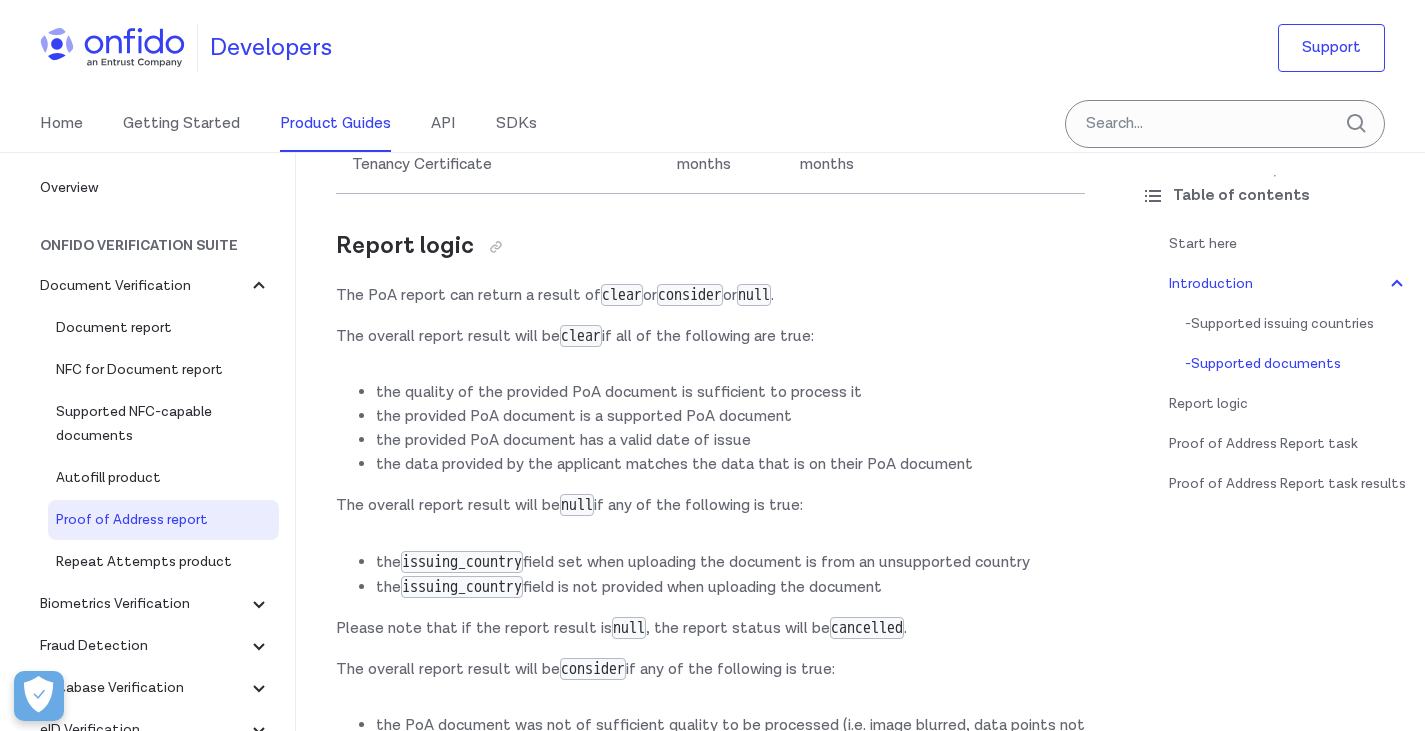 click on "Home Getting Started Product Guides API SDKs" at bounding box center [308, 124] 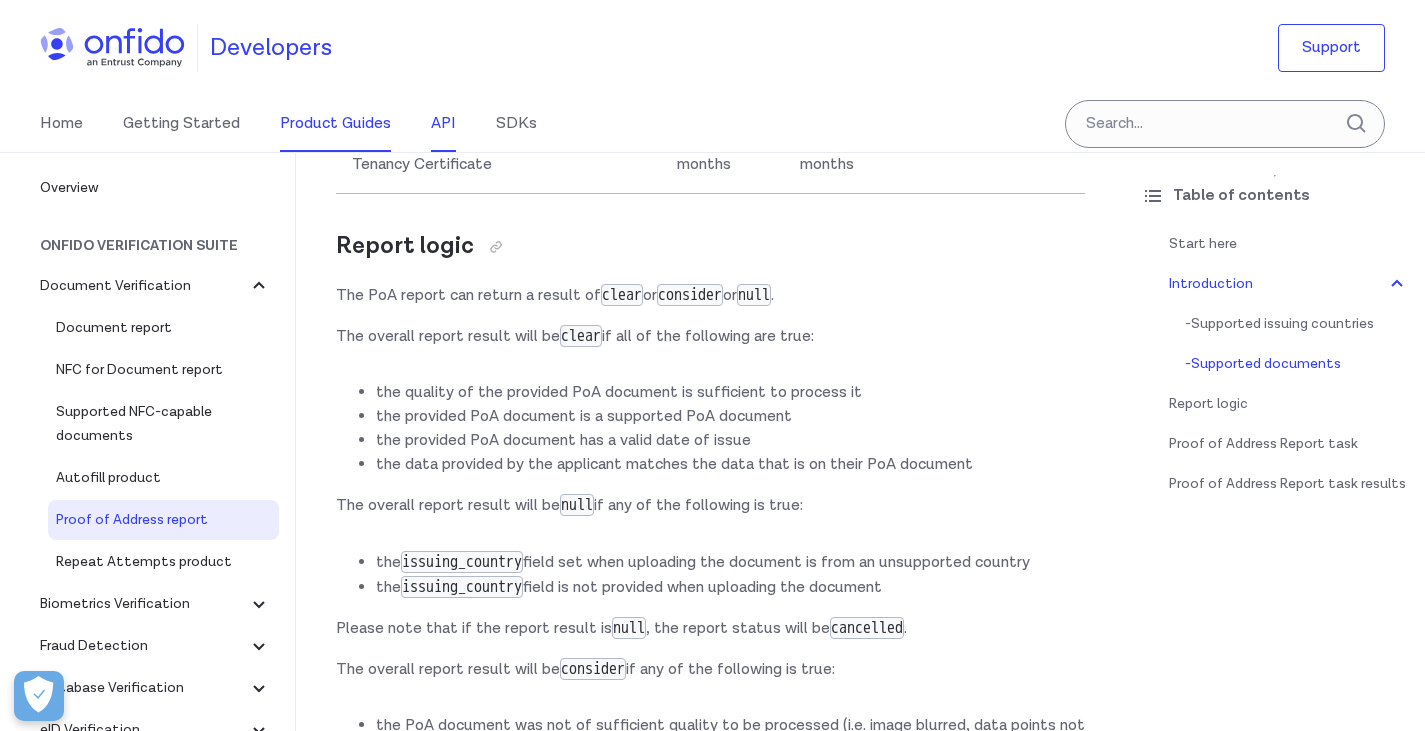 click on "API" at bounding box center [443, 124] 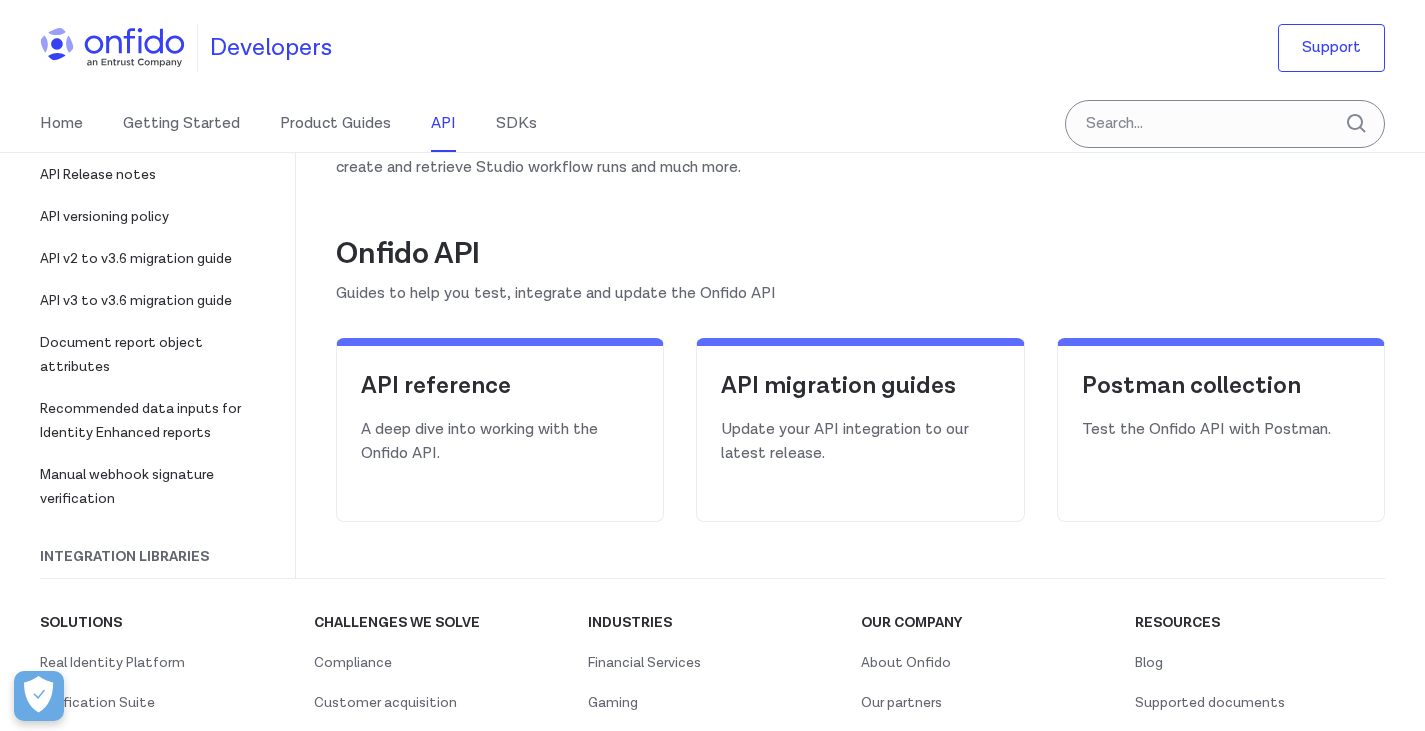 scroll, scrollTop: 206, scrollLeft: 0, axis: vertical 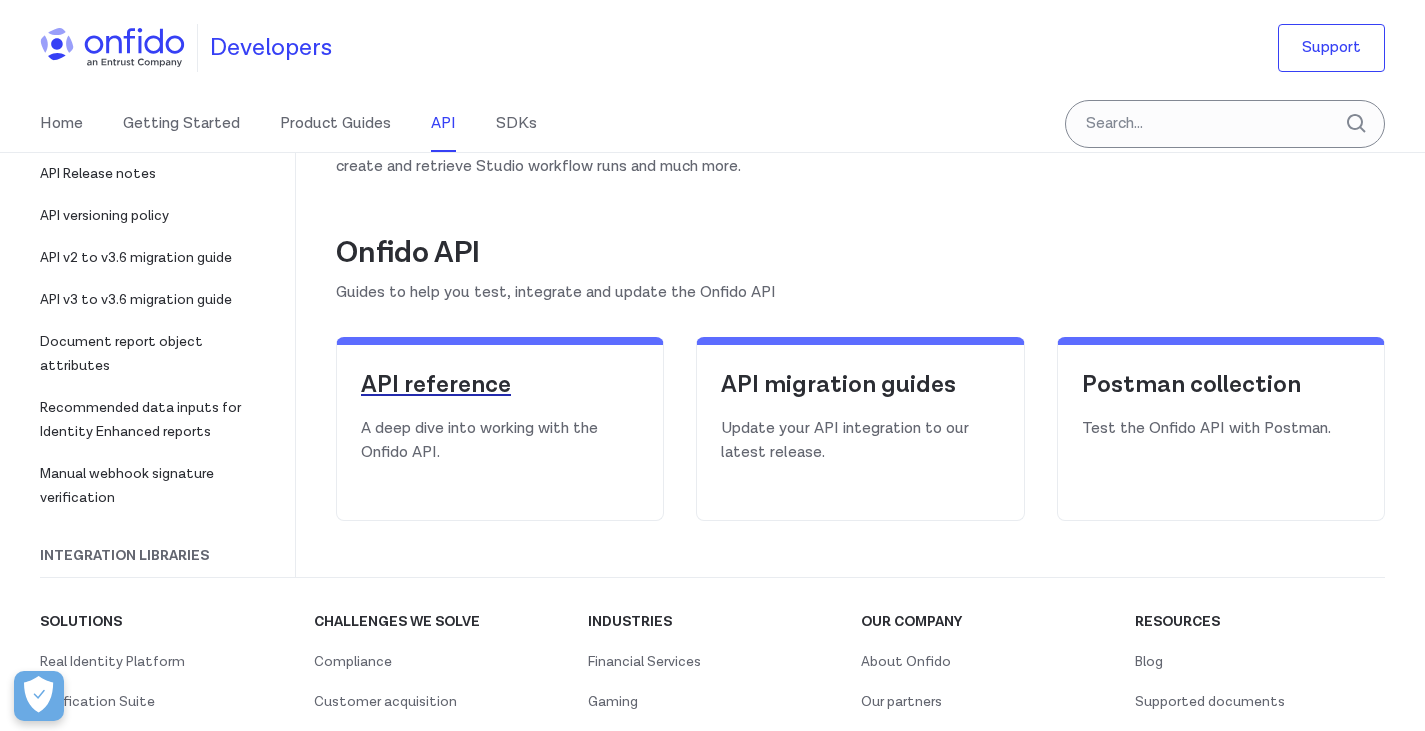 click on "API reference" at bounding box center (500, 385) 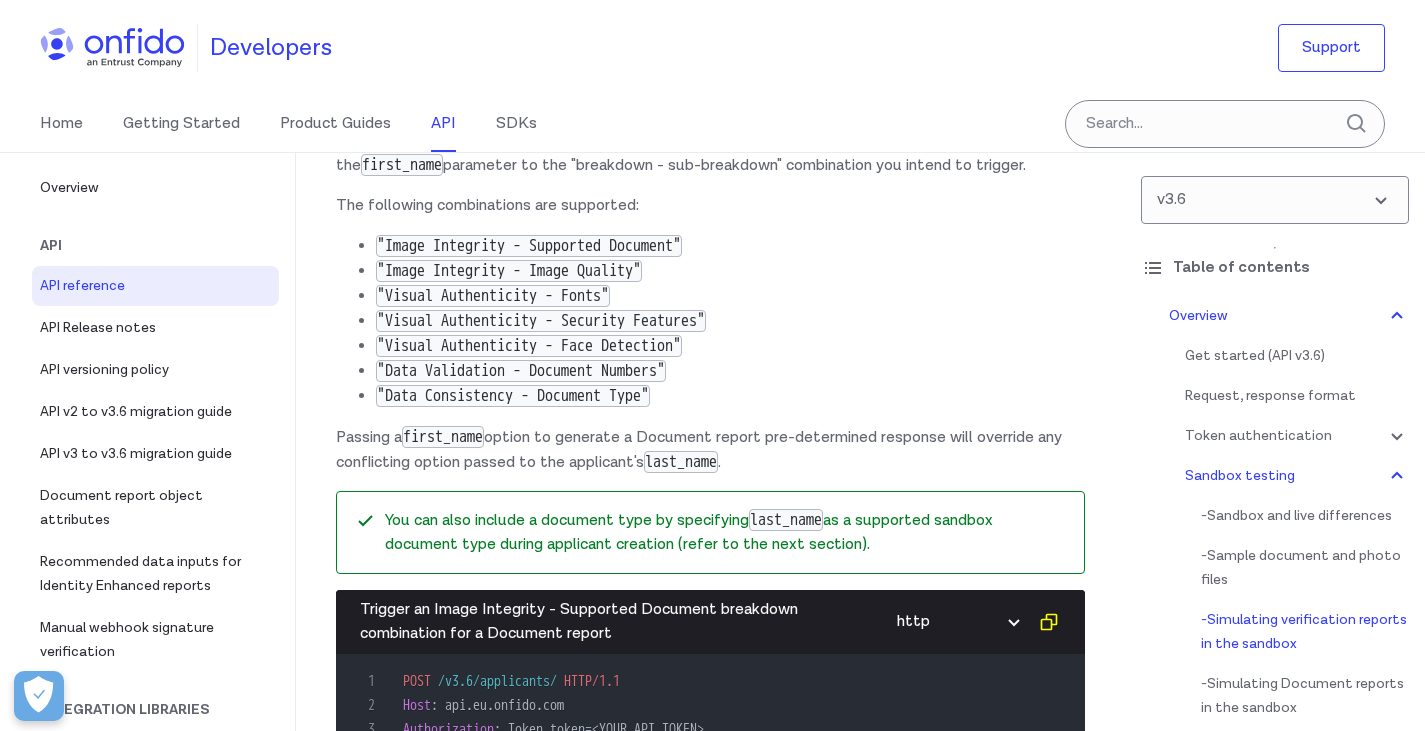 scroll, scrollTop: 6193, scrollLeft: 0, axis: vertical 